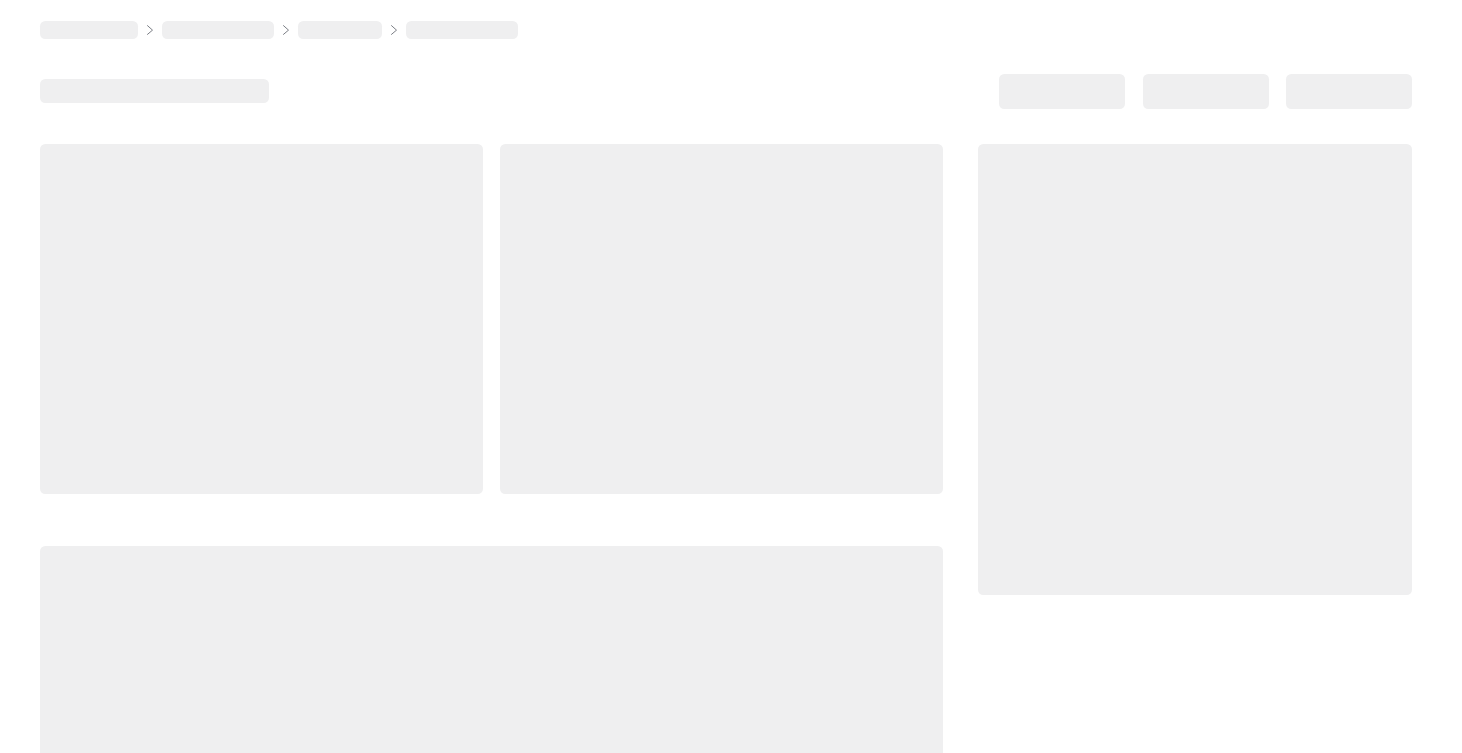 scroll, scrollTop: 0, scrollLeft: 0, axis: both 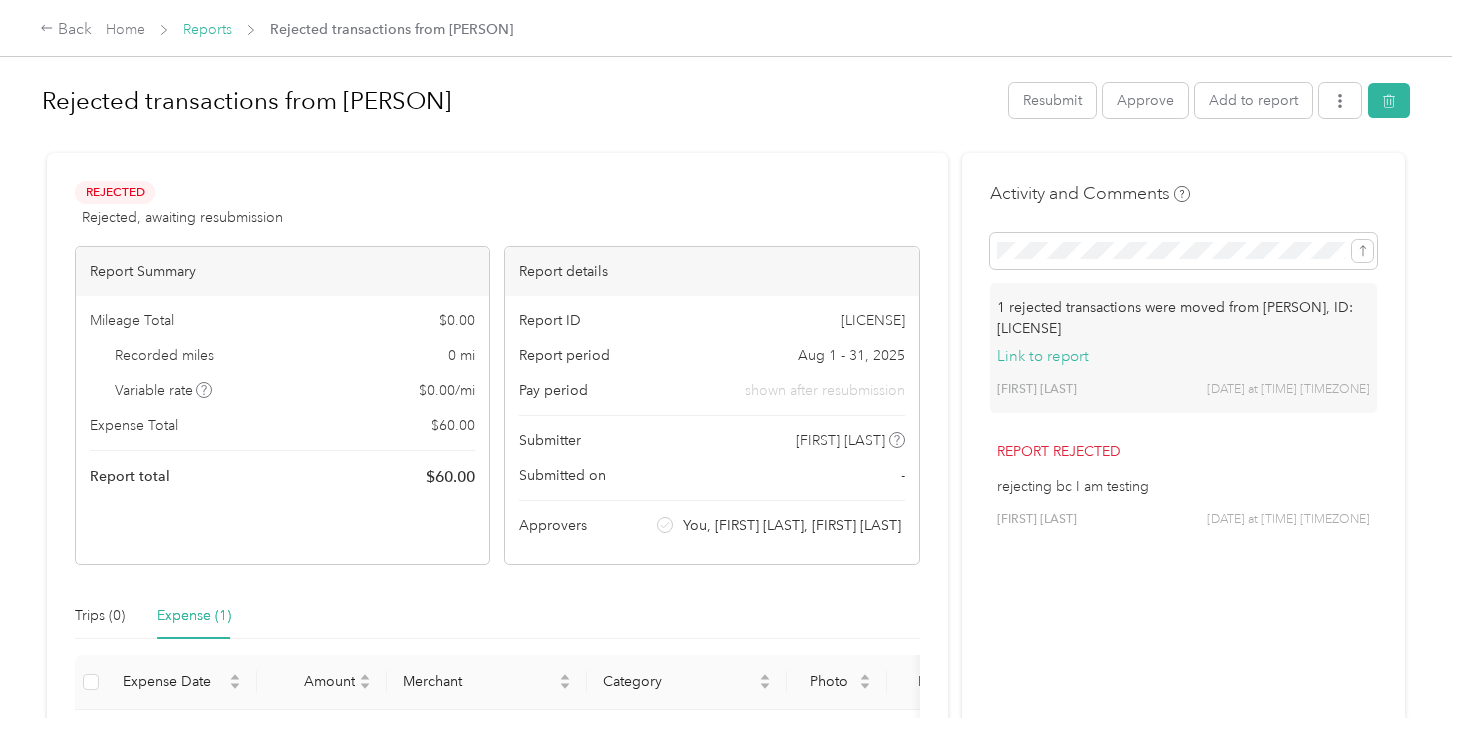 click on "Reports" at bounding box center [207, 29] 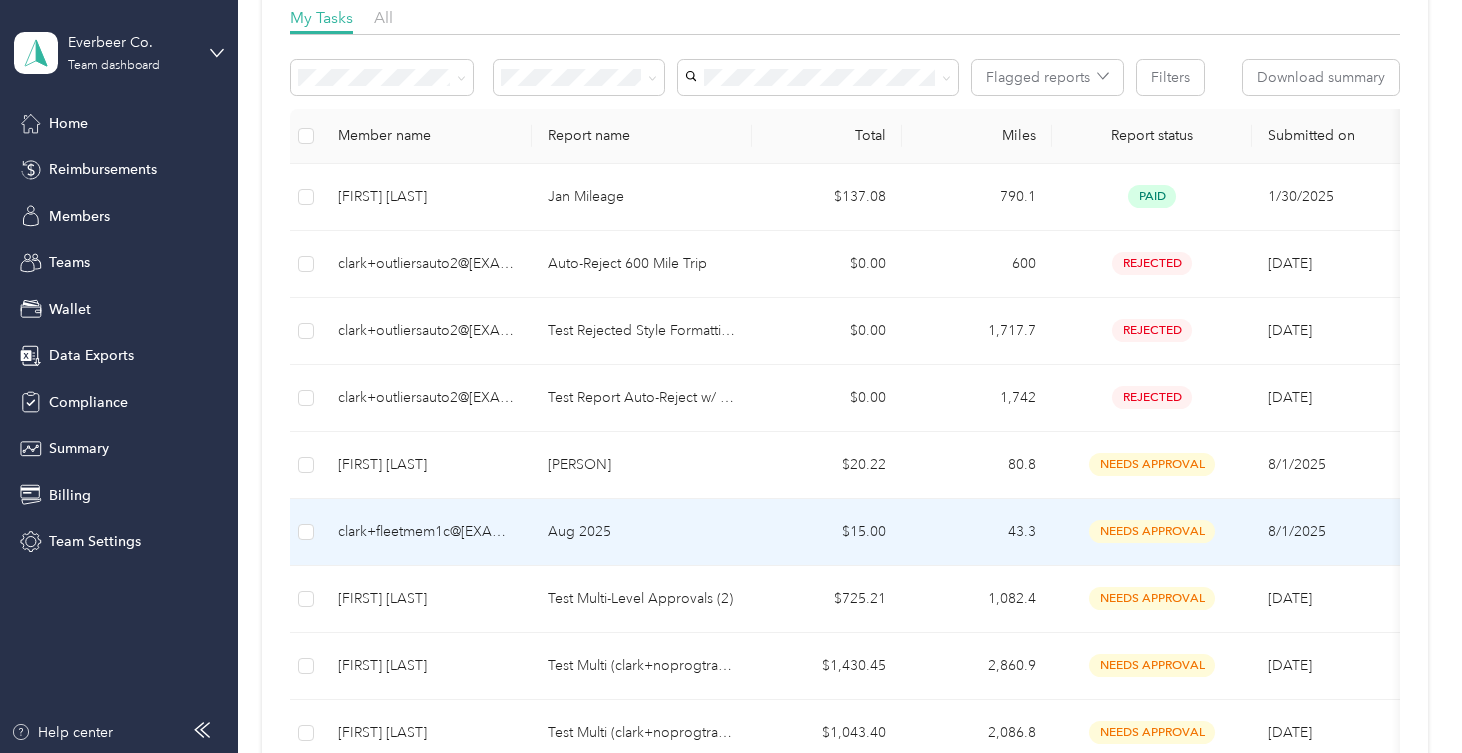scroll, scrollTop: 289, scrollLeft: 0, axis: vertical 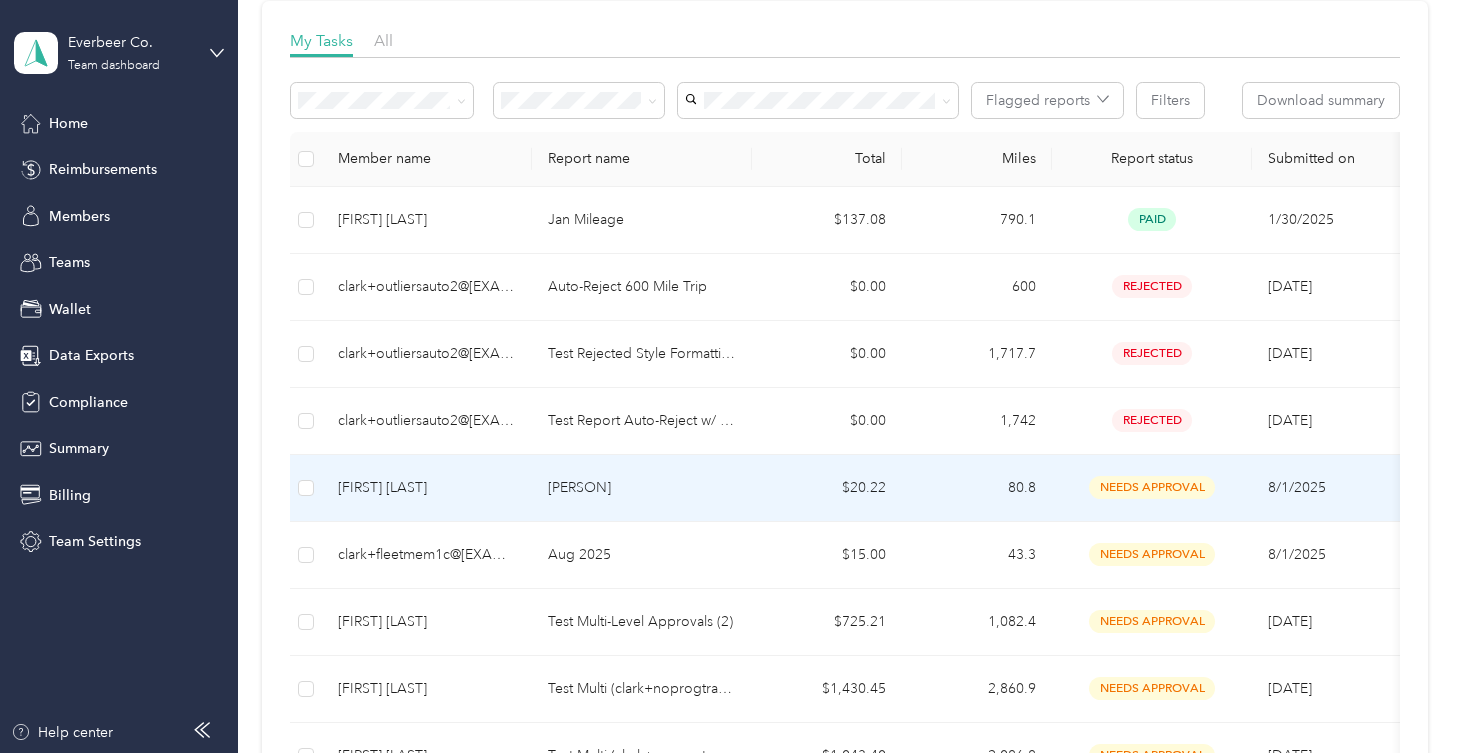 click on "[PERSON]" at bounding box center [642, 488] 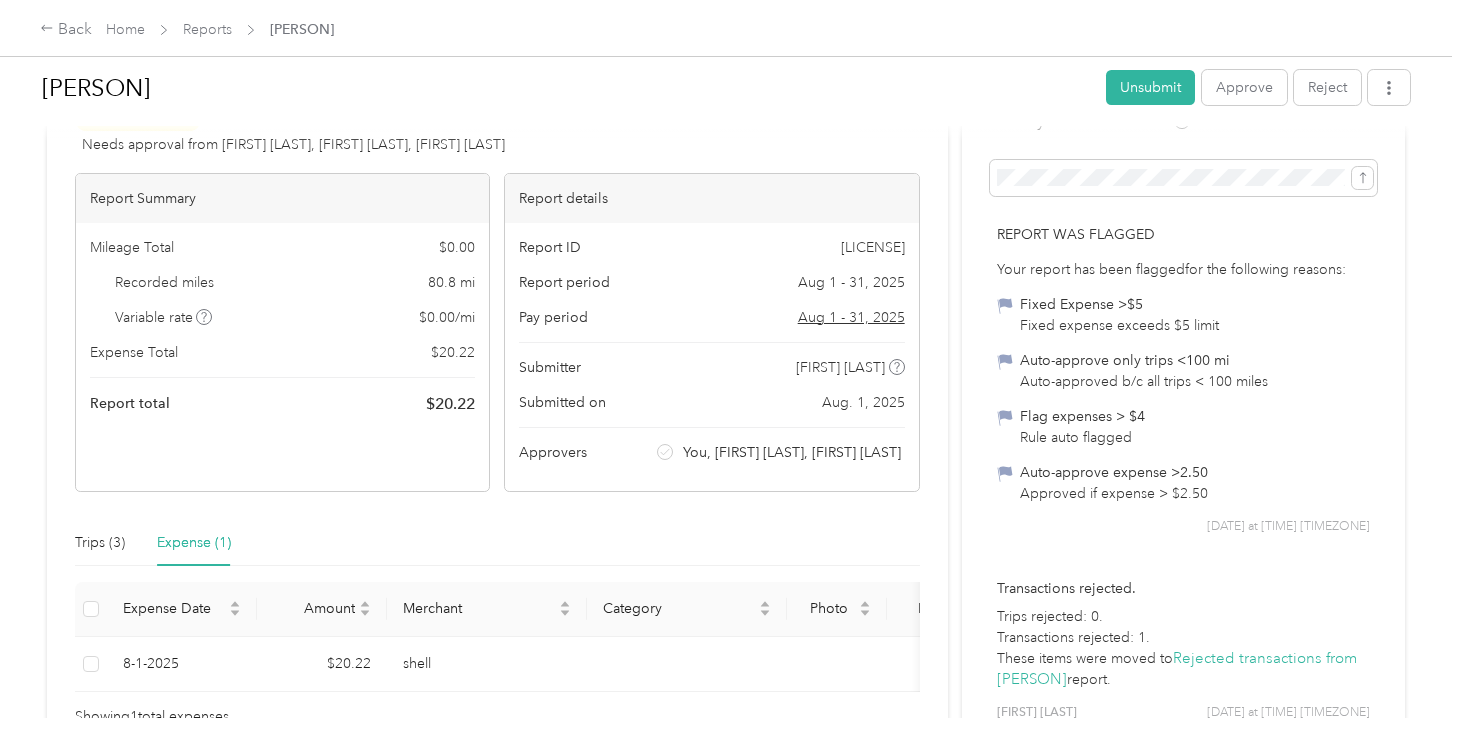 scroll, scrollTop: 0, scrollLeft: 0, axis: both 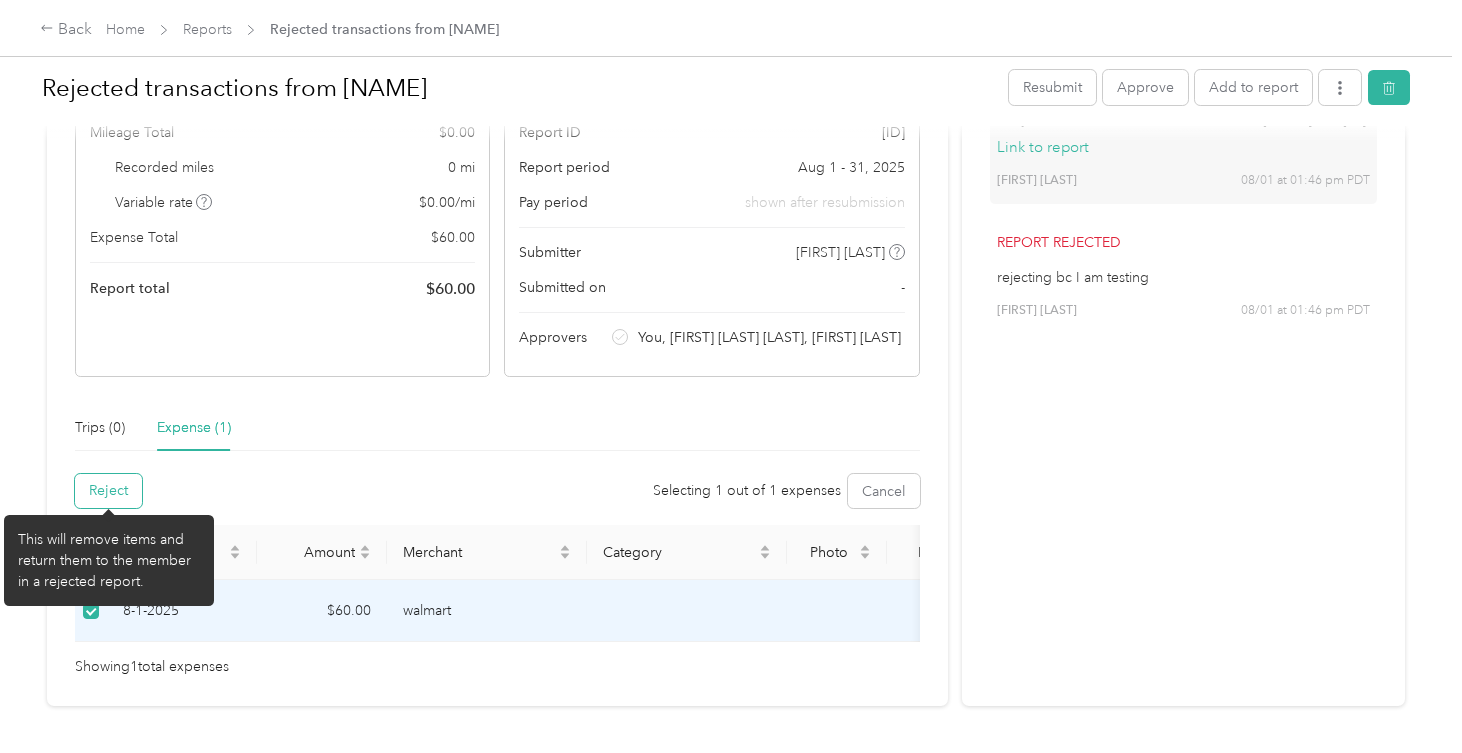 click on "Reject" at bounding box center (108, 491) 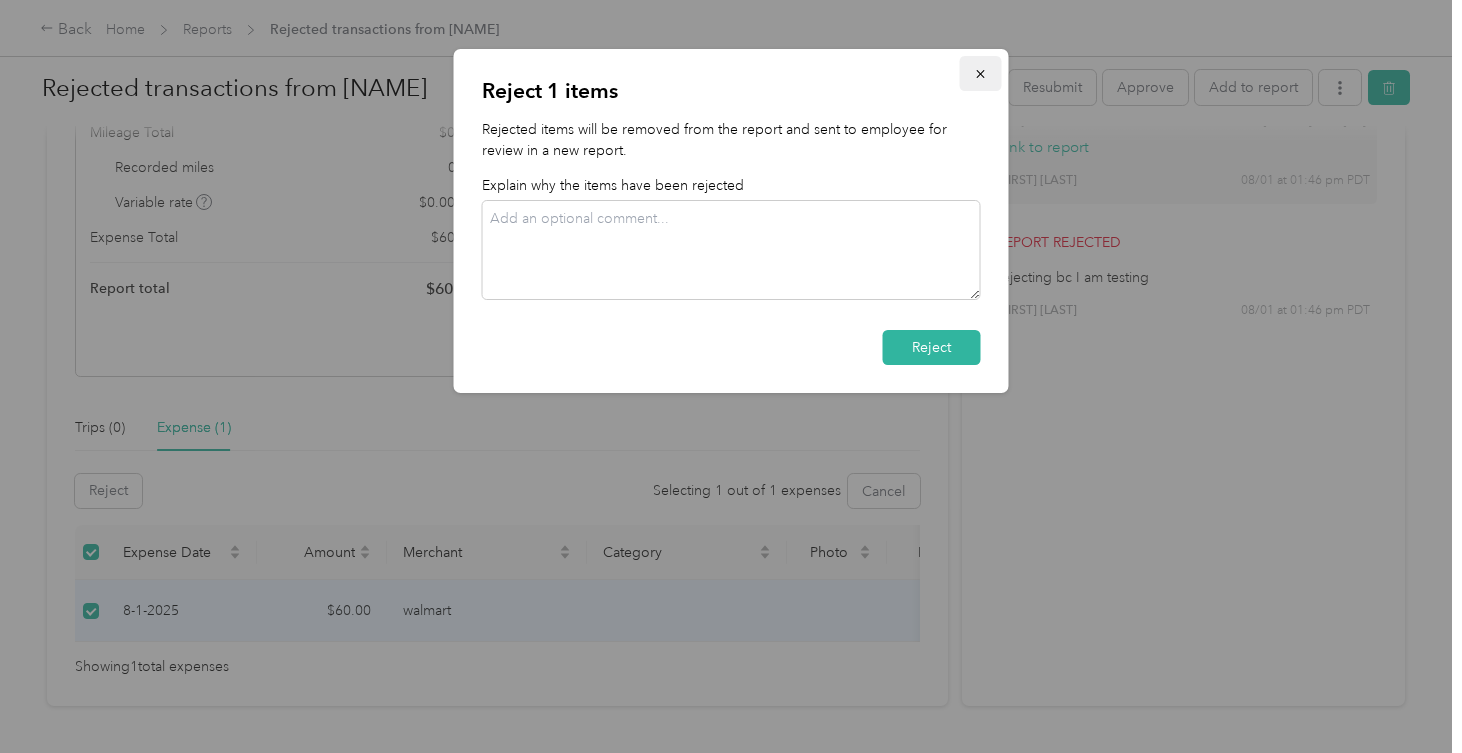 click 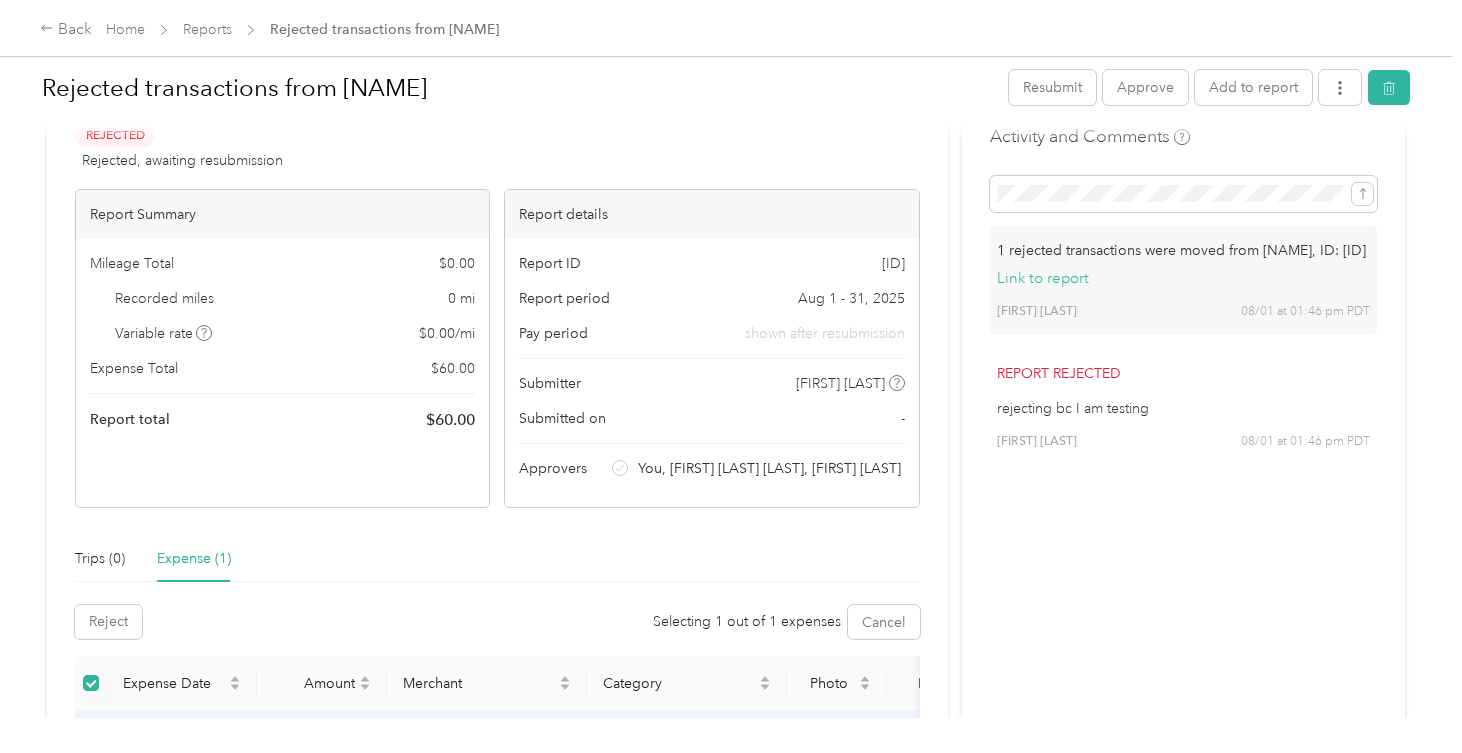 scroll, scrollTop: 0, scrollLeft: 0, axis: both 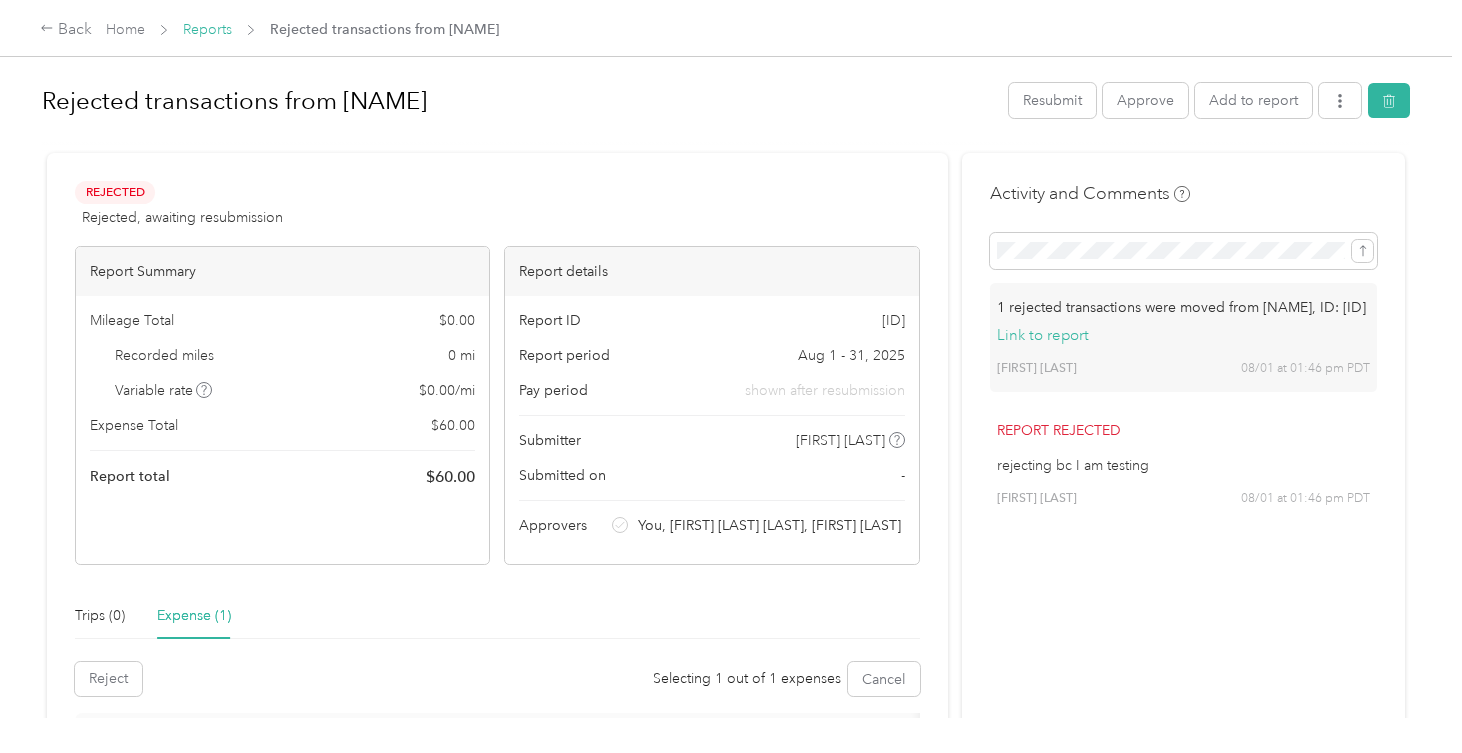 click on "Reports" at bounding box center (207, 29) 